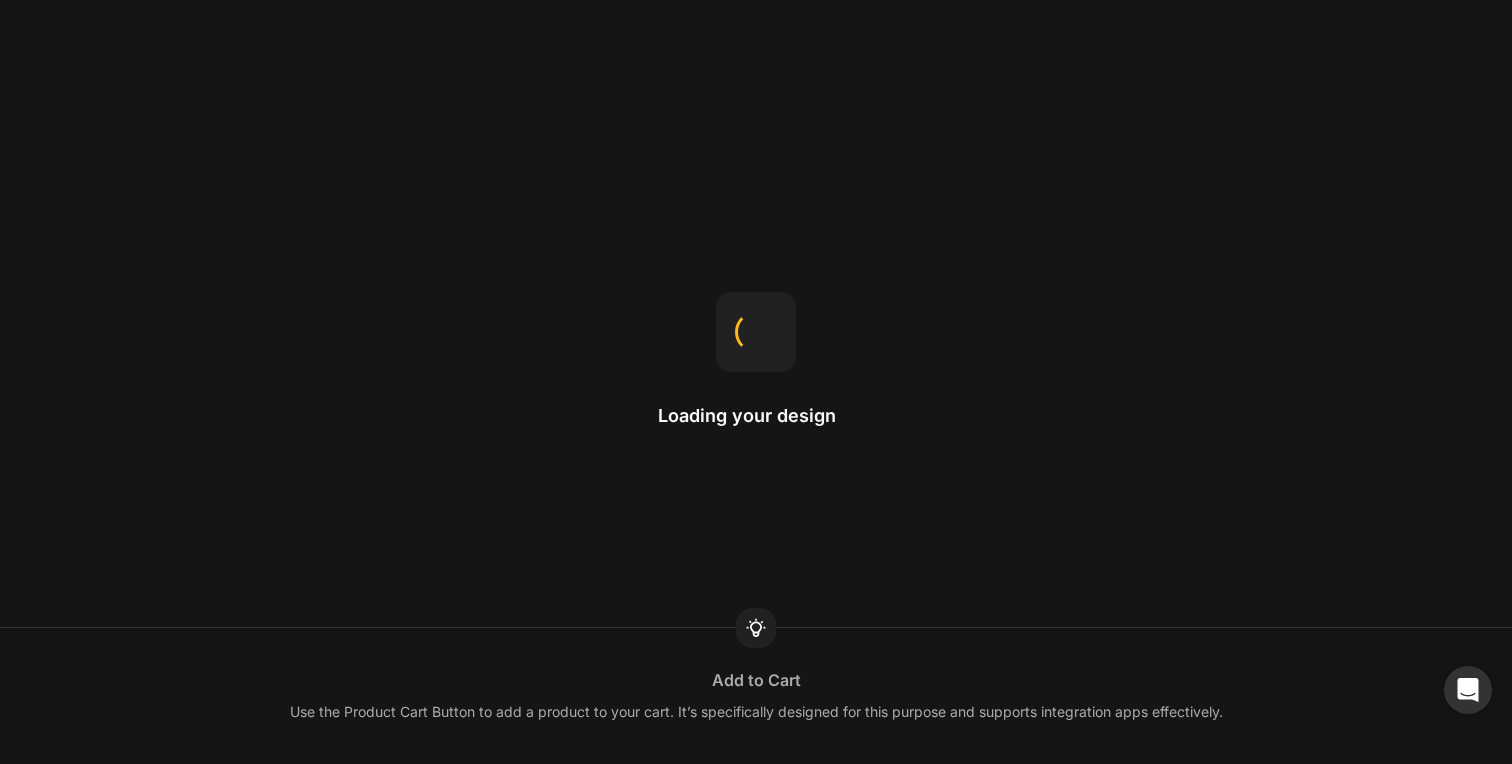 scroll, scrollTop: 0, scrollLeft: 0, axis: both 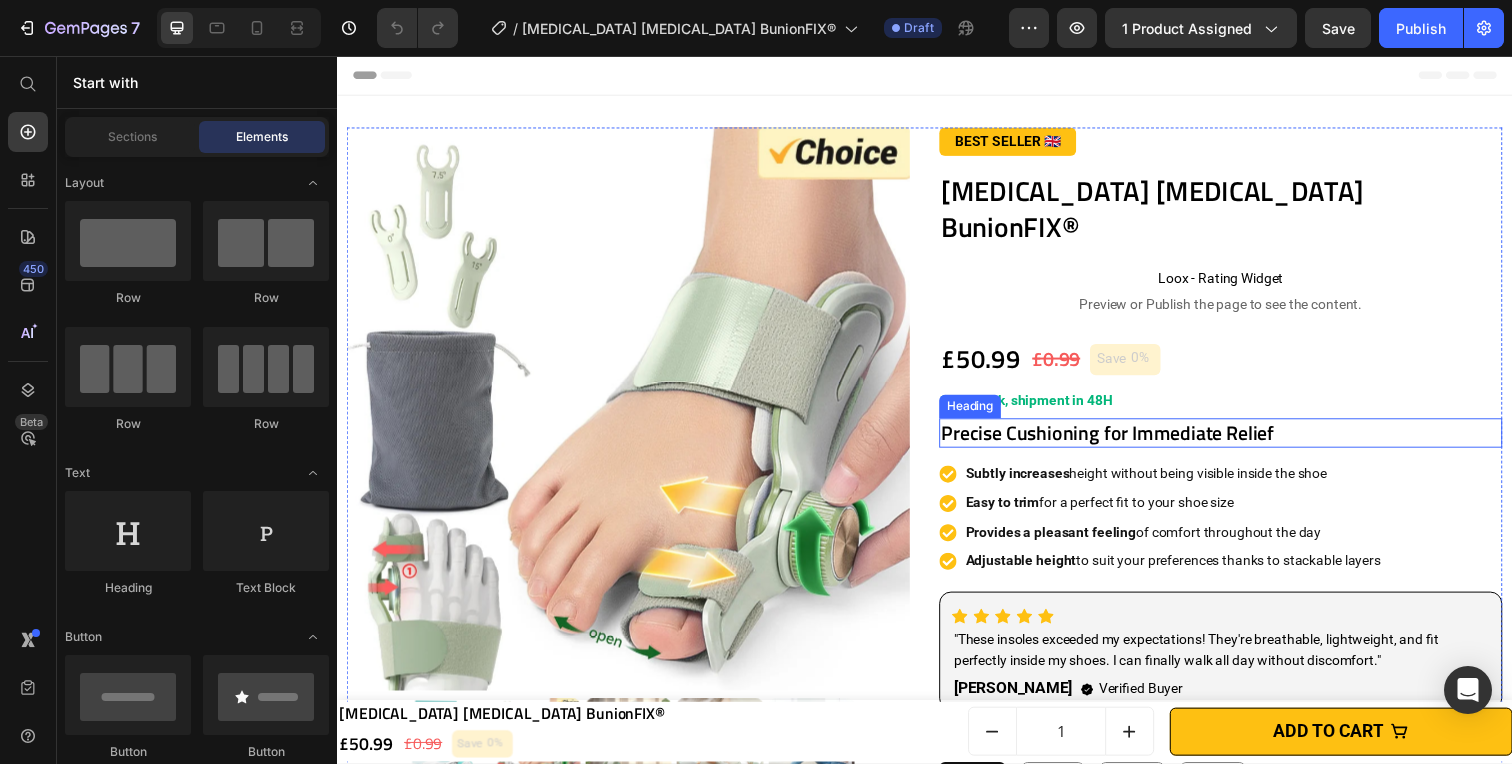 click on "Precise Cushioning for Immediate Relief" at bounding box center (1239, 441) 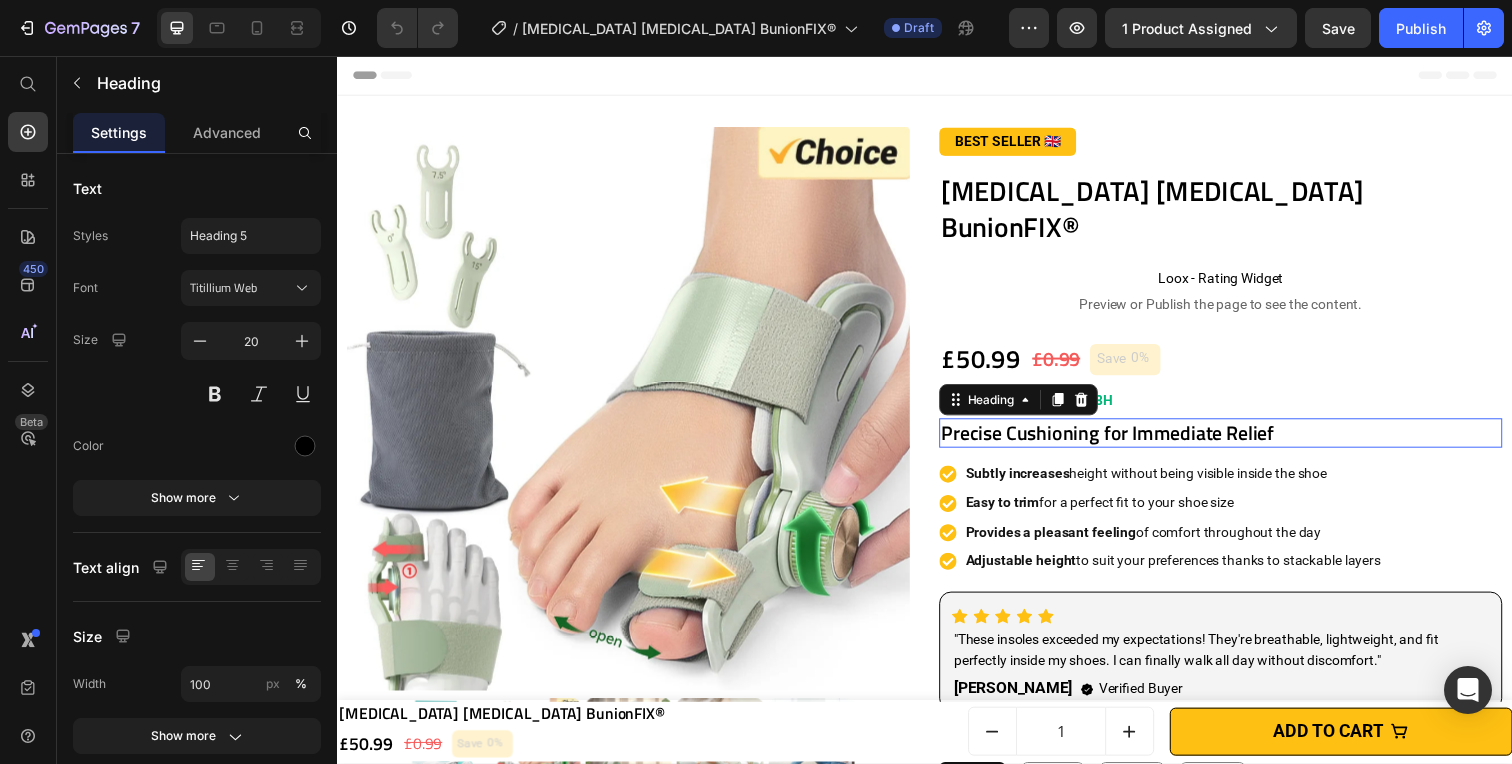 click on "Precise Cushioning for Immediate Relief" at bounding box center [1239, 441] 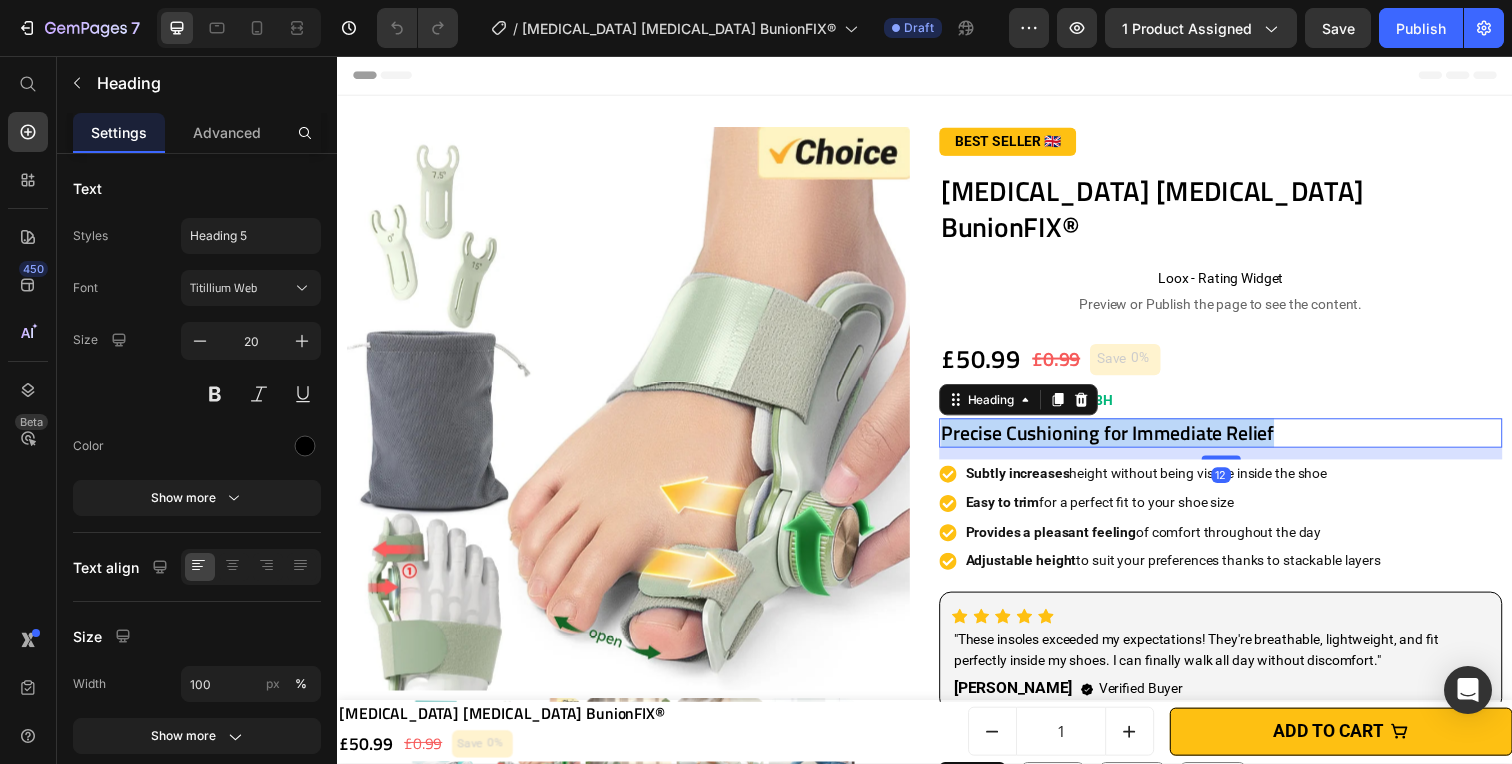 click on "Precise Cushioning for Immediate Relief" at bounding box center (1239, 441) 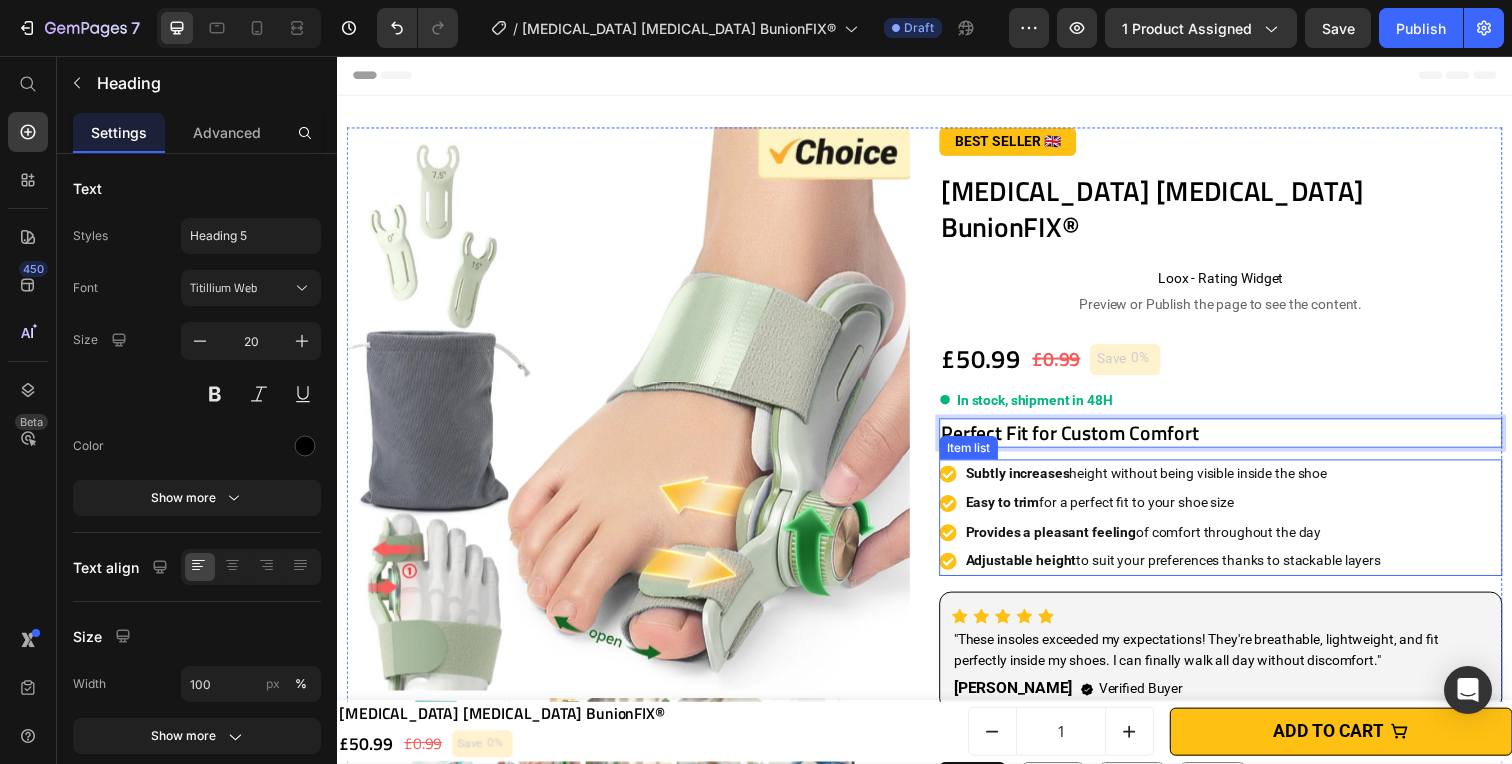 click on "Subtly increases" at bounding box center (1032, 482) 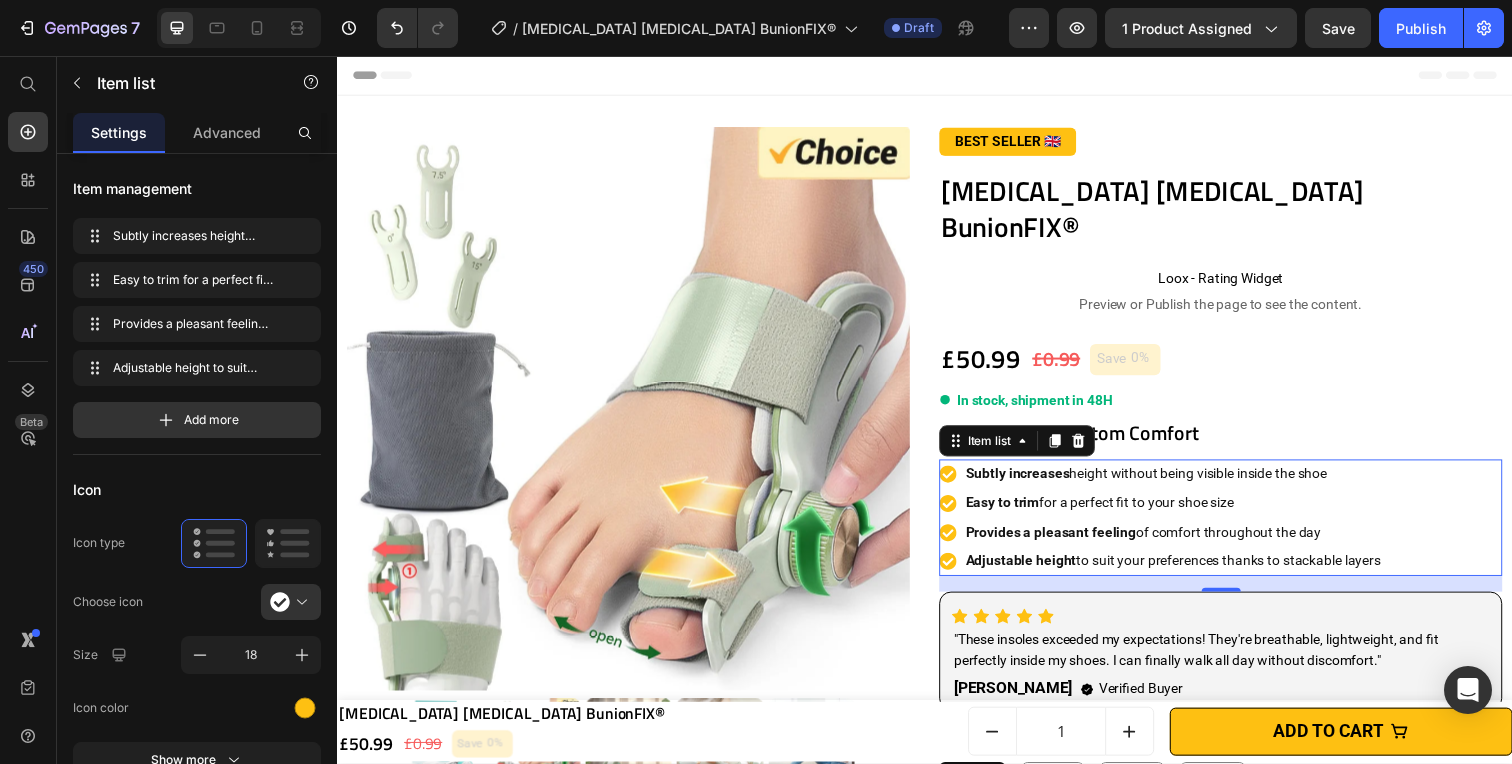 click on "Subtly increases" at bounding box center (1032, 482) 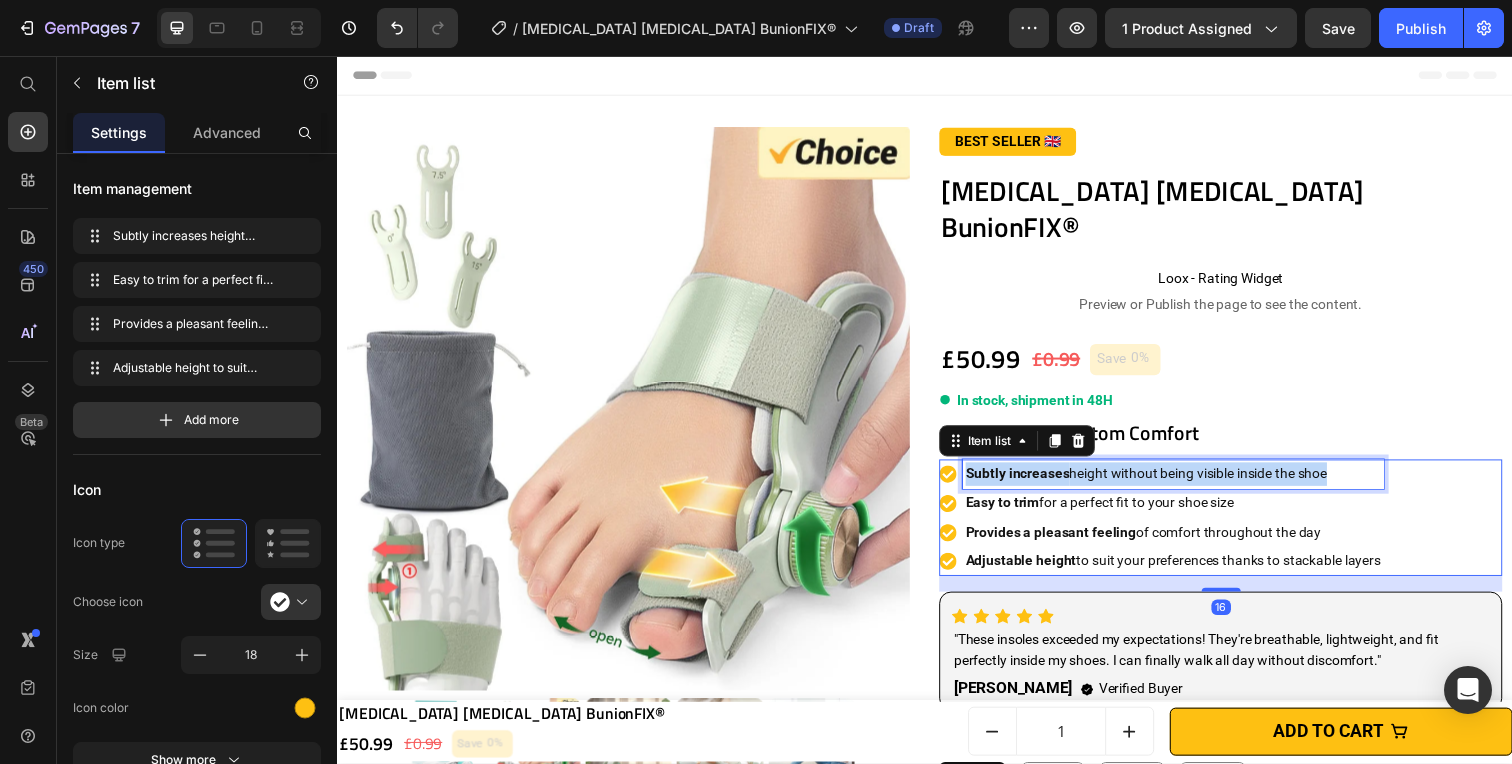 click on "Subtly increases" at bounding box center (1032, 482) 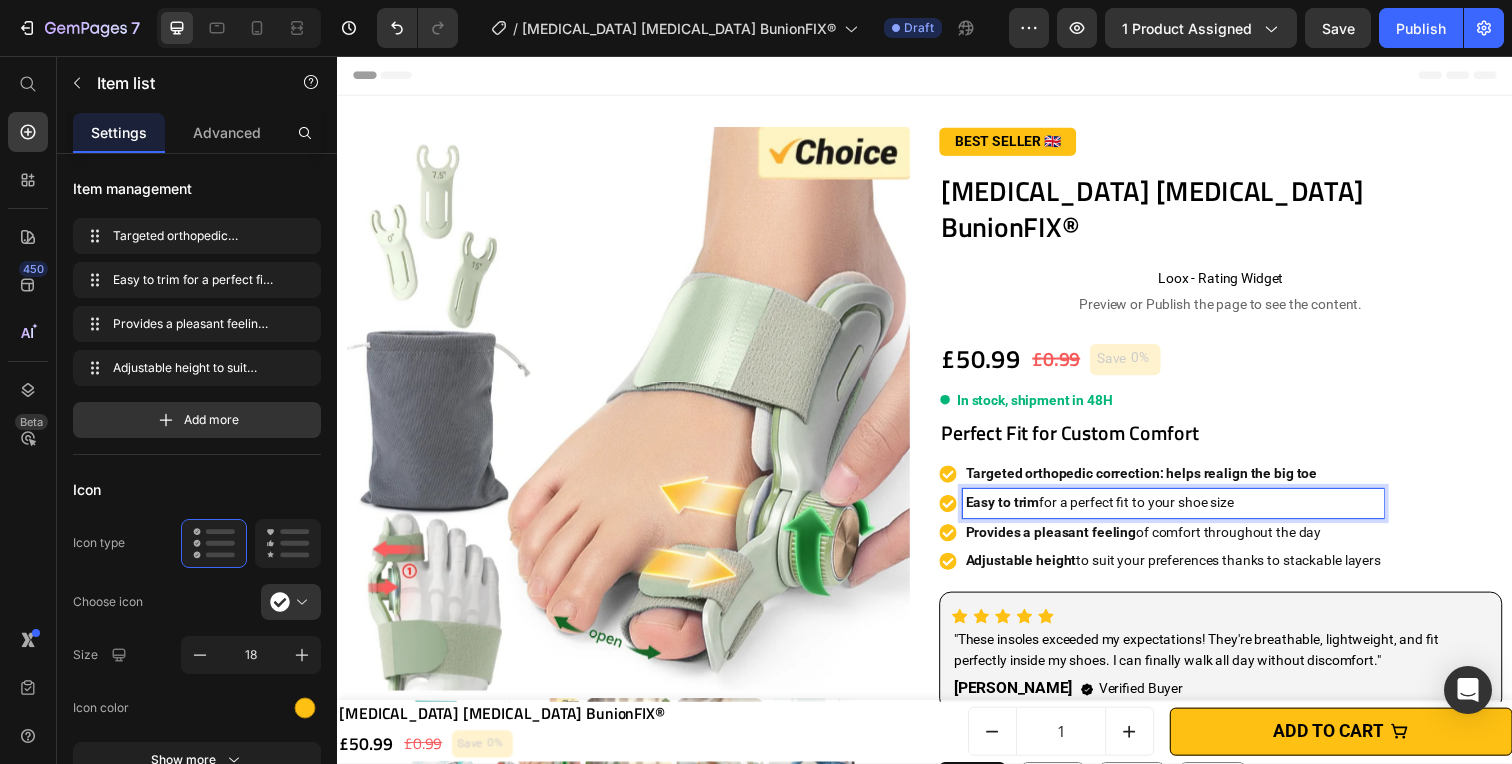 click on "Easy to trim  for a perfect fit to your shoe size" at bounding box center (1191, 513) 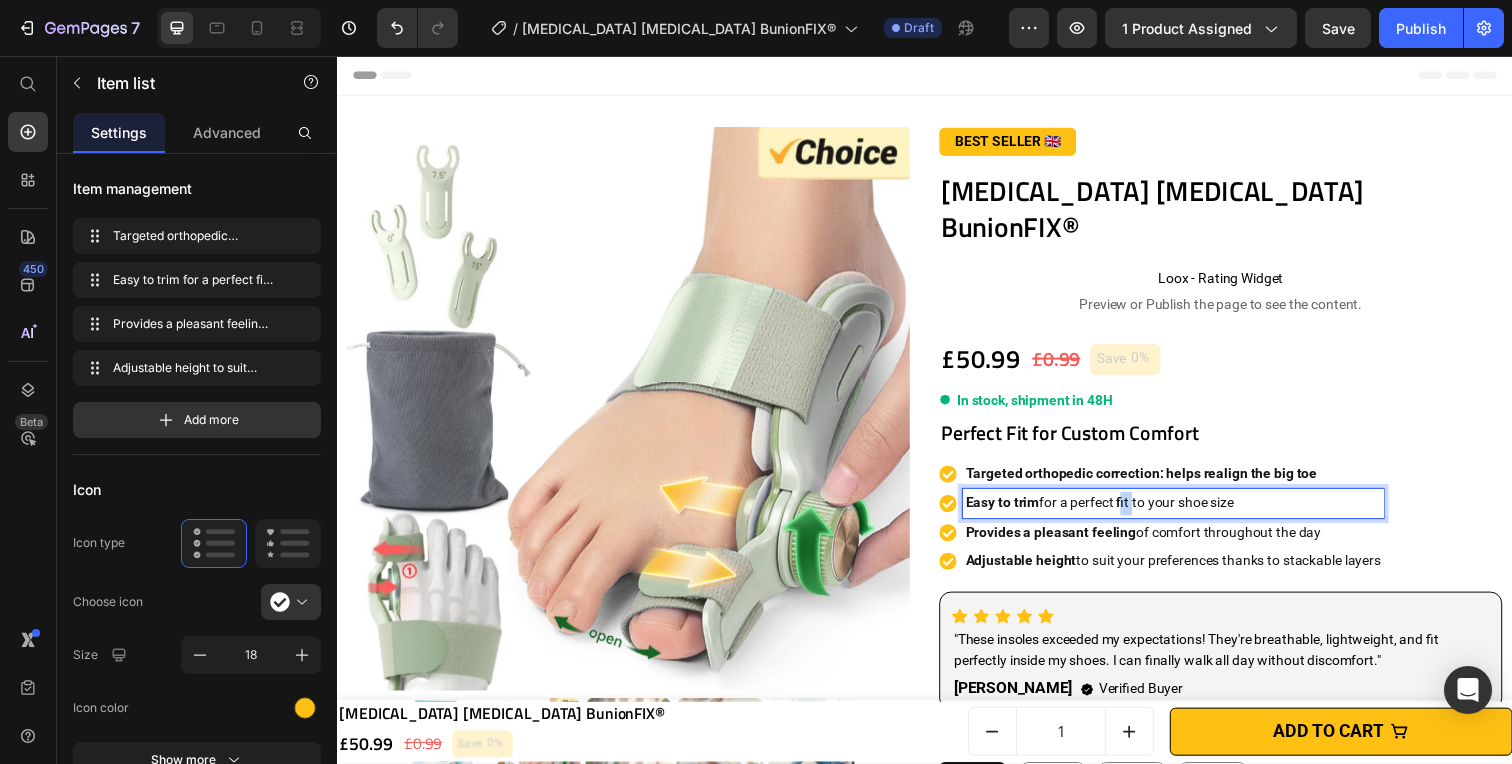 click on "Easy to trim  for a perfect fit to your shoe size" at bounding box center (1191, 513) 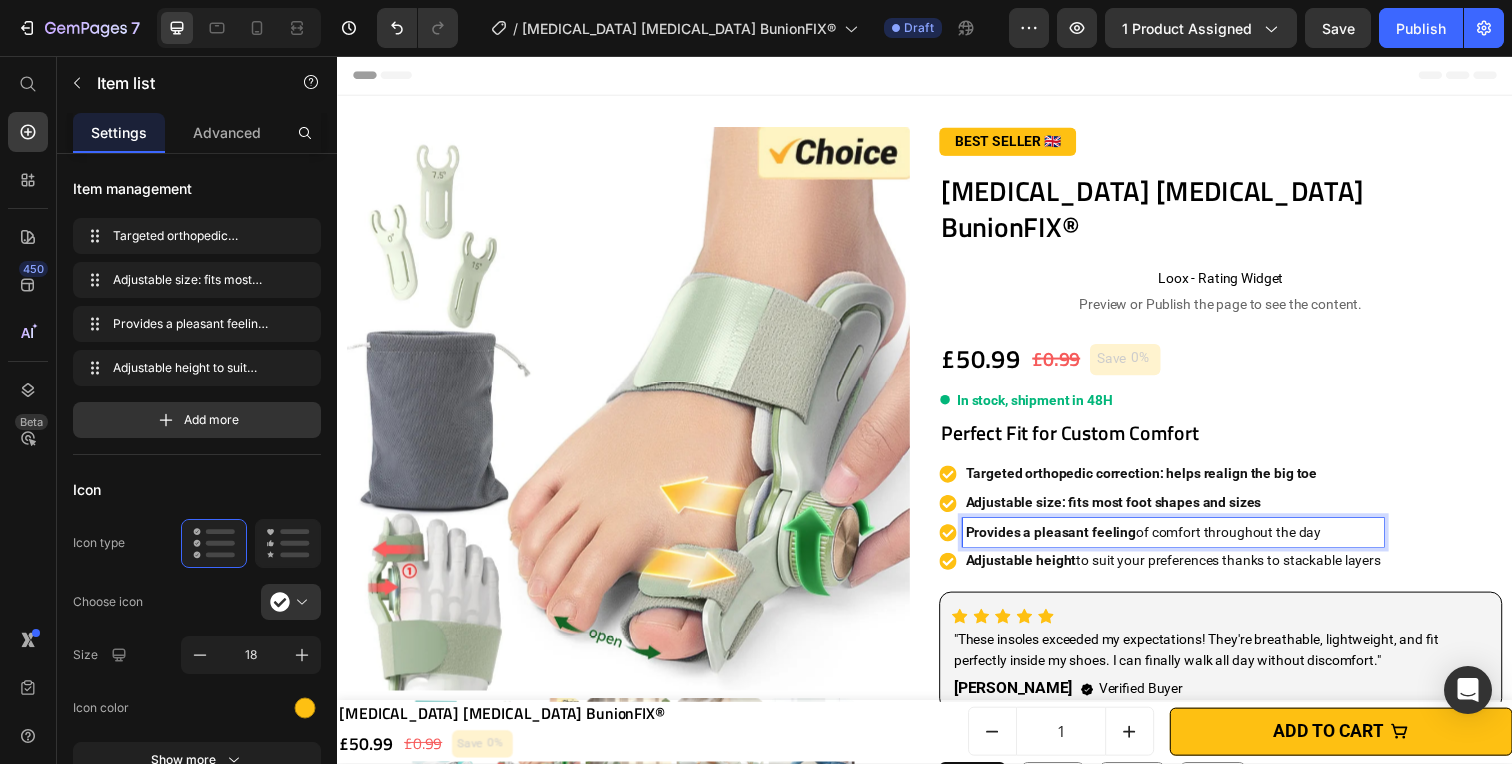 click on "Provides a pleasant feeling" at bounding box center [1066, 542] 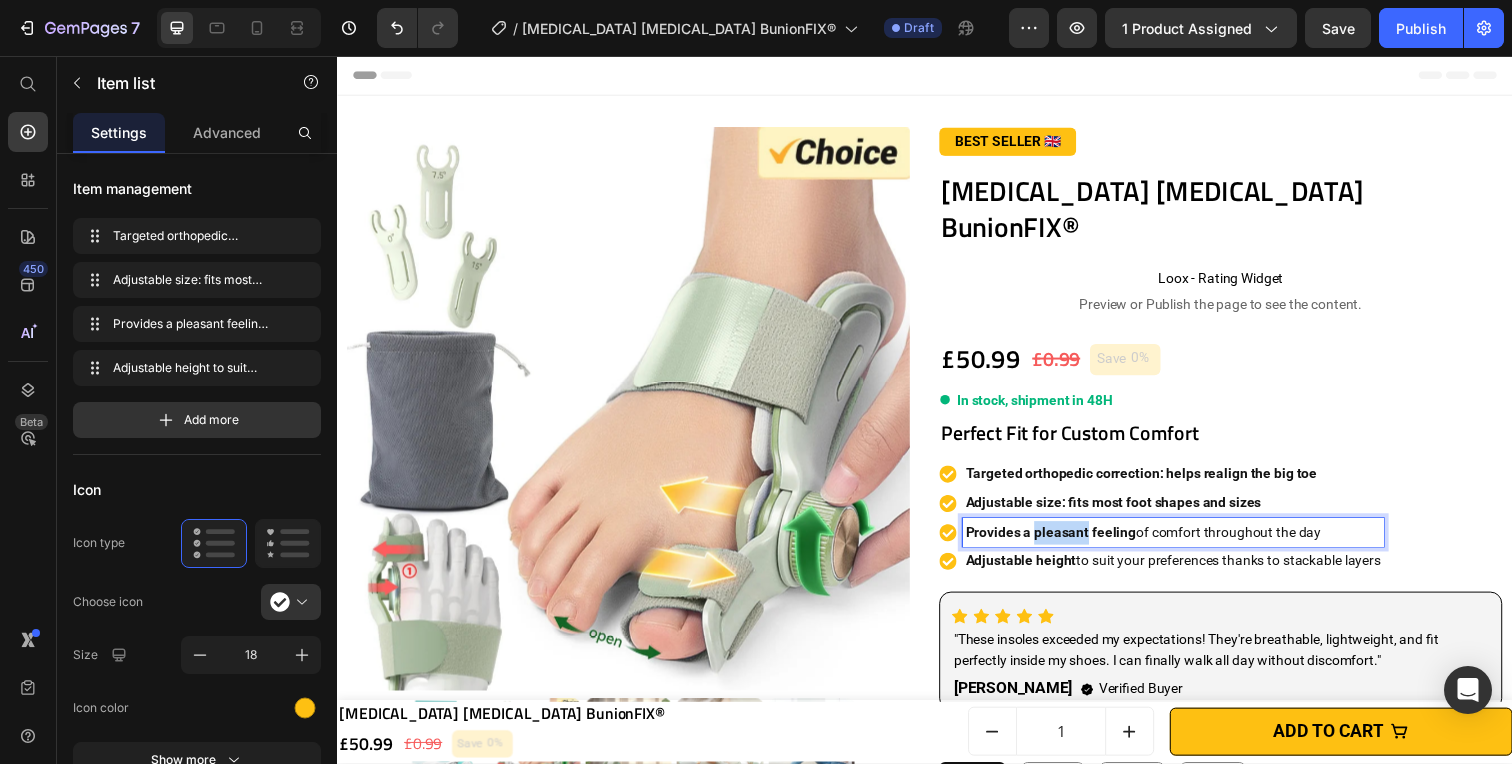 click on "Provides a pleasant feeling" at bounding box center [1066, 542] 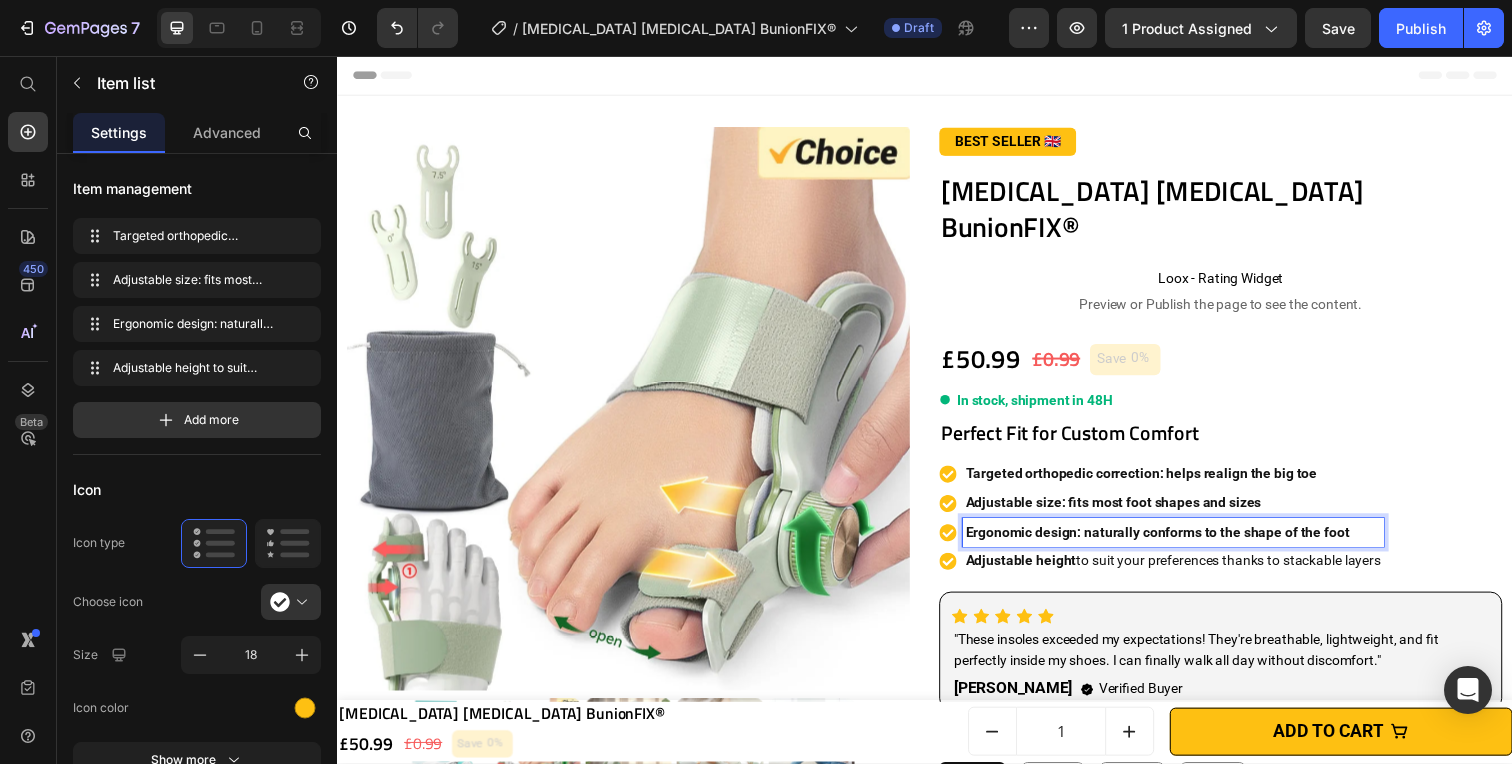 click on "Adjustable height" at bounding box center (1035, 571) 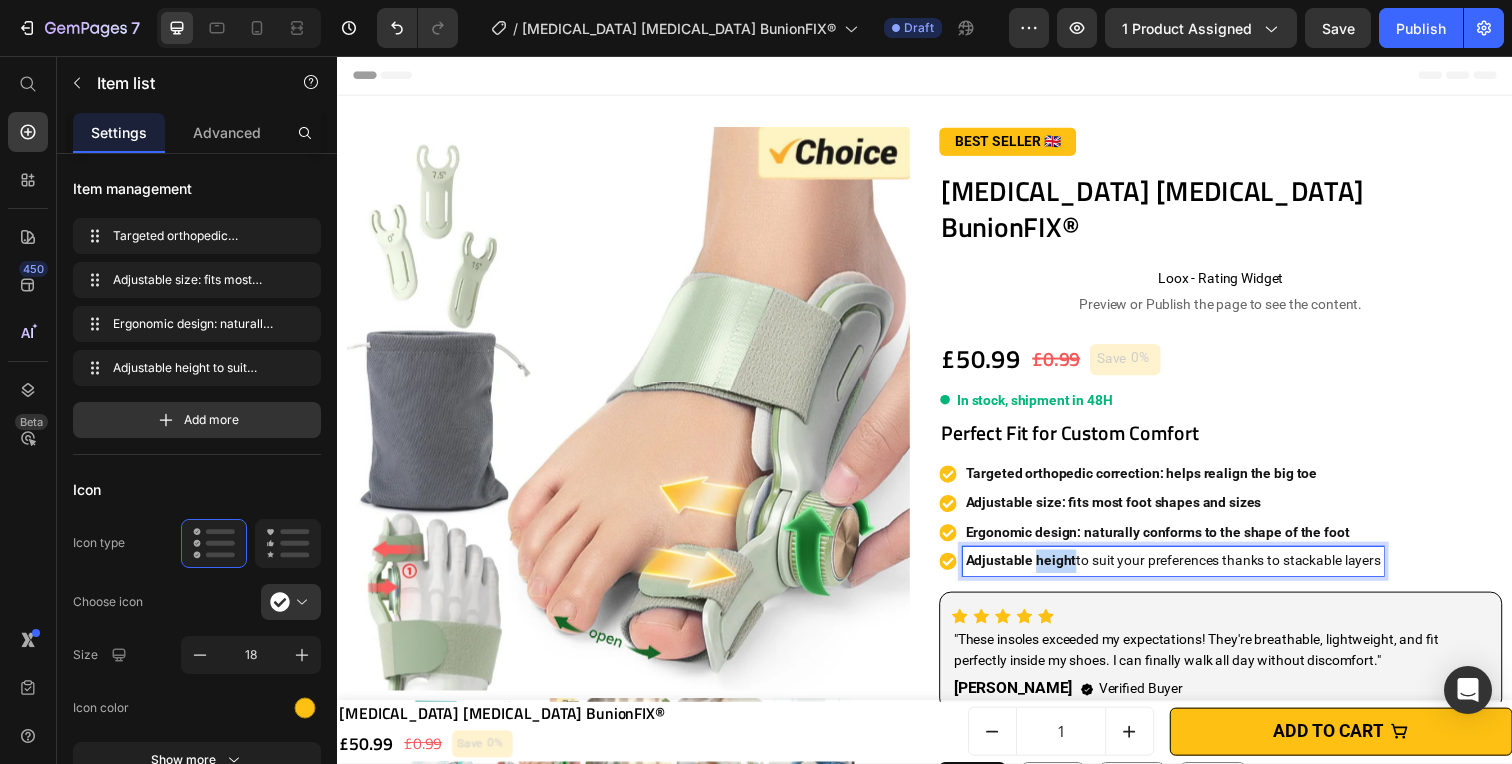 click on "Adjustable height" at bounding box center (1035, 571) 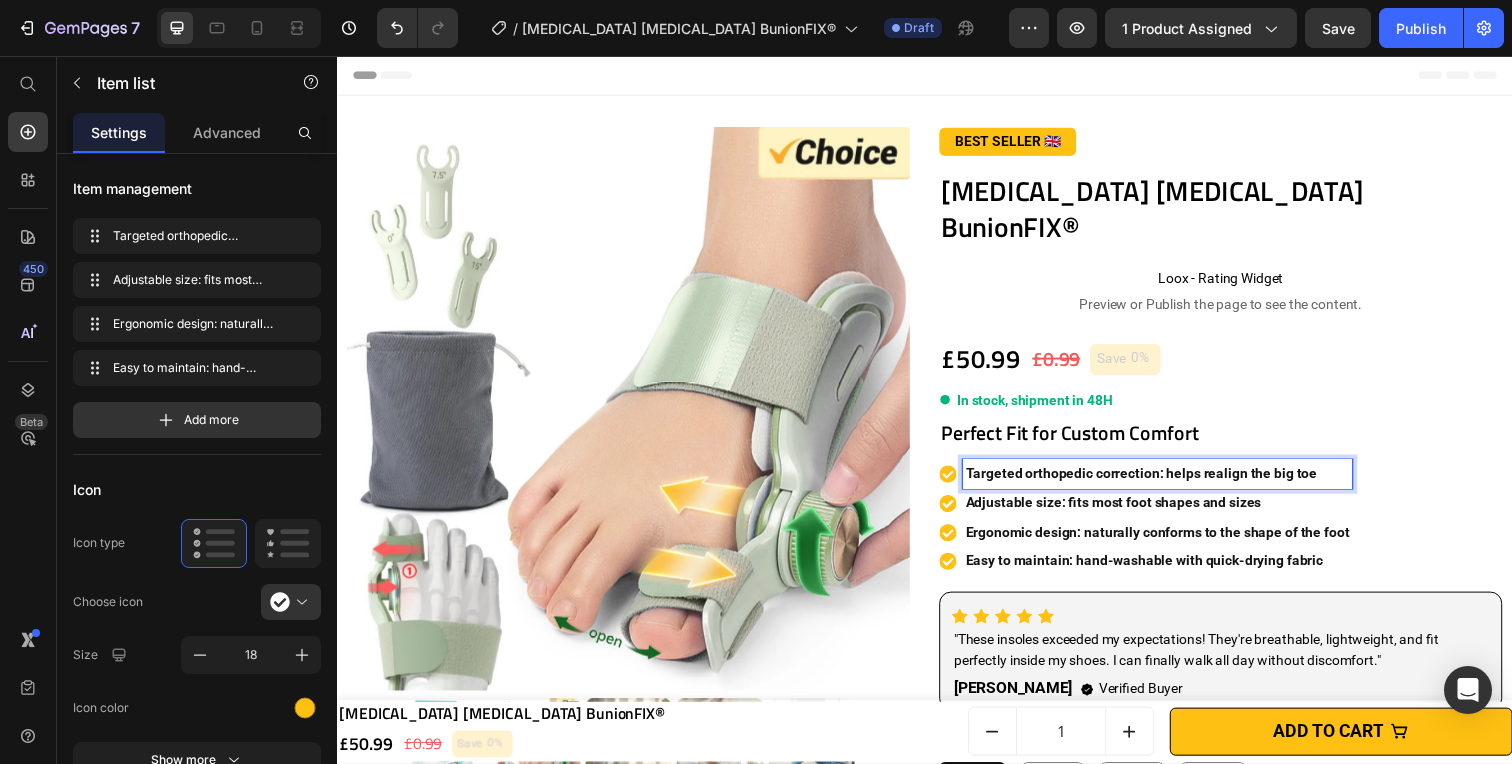 click on "Targeted orthopedic correction: helps realign the big toe" at bounding box center (1158, 482) 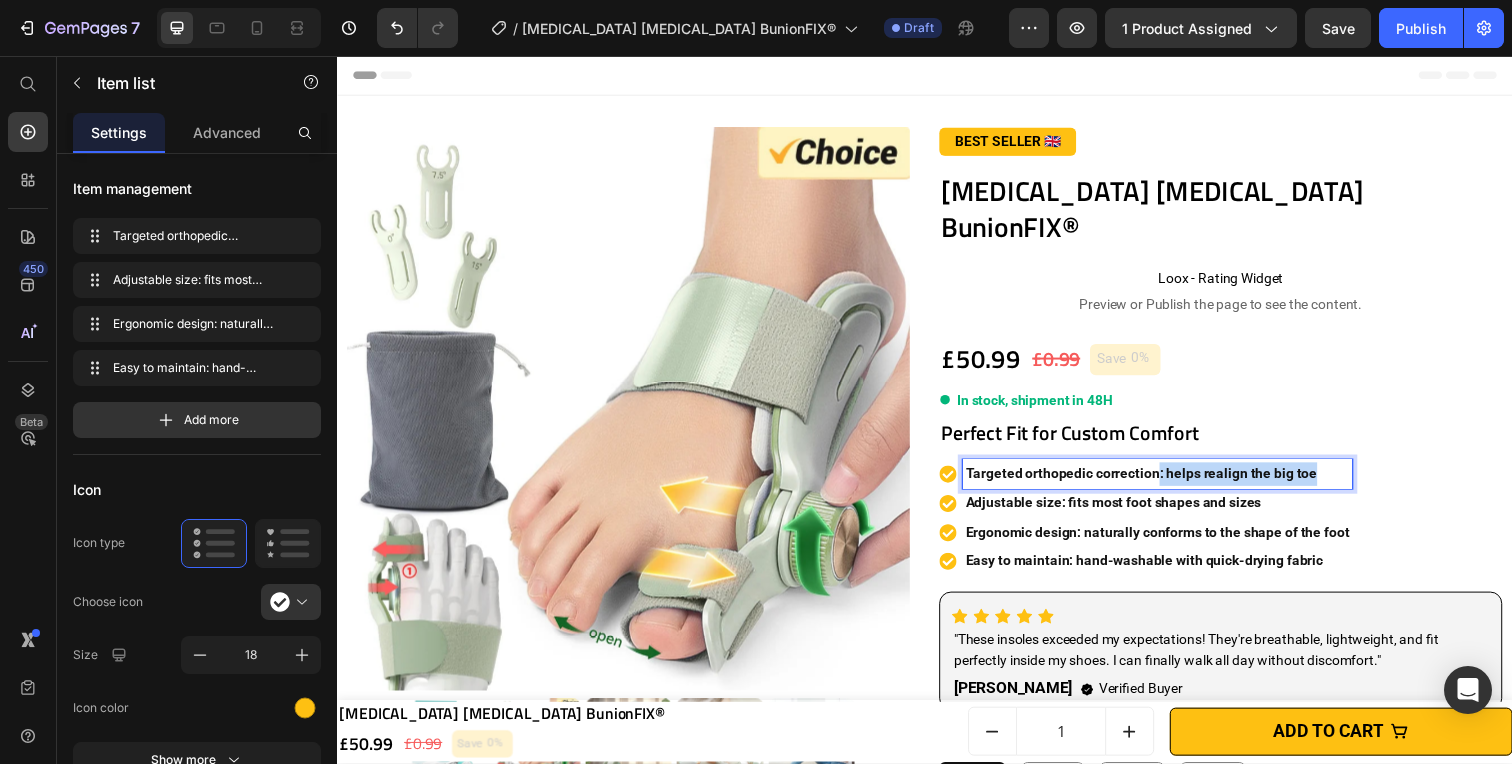 drag, startPoint x: 1174, startPoint y: 450, endPoint x: 1339, endPoint y: 454, distance: 165.04848 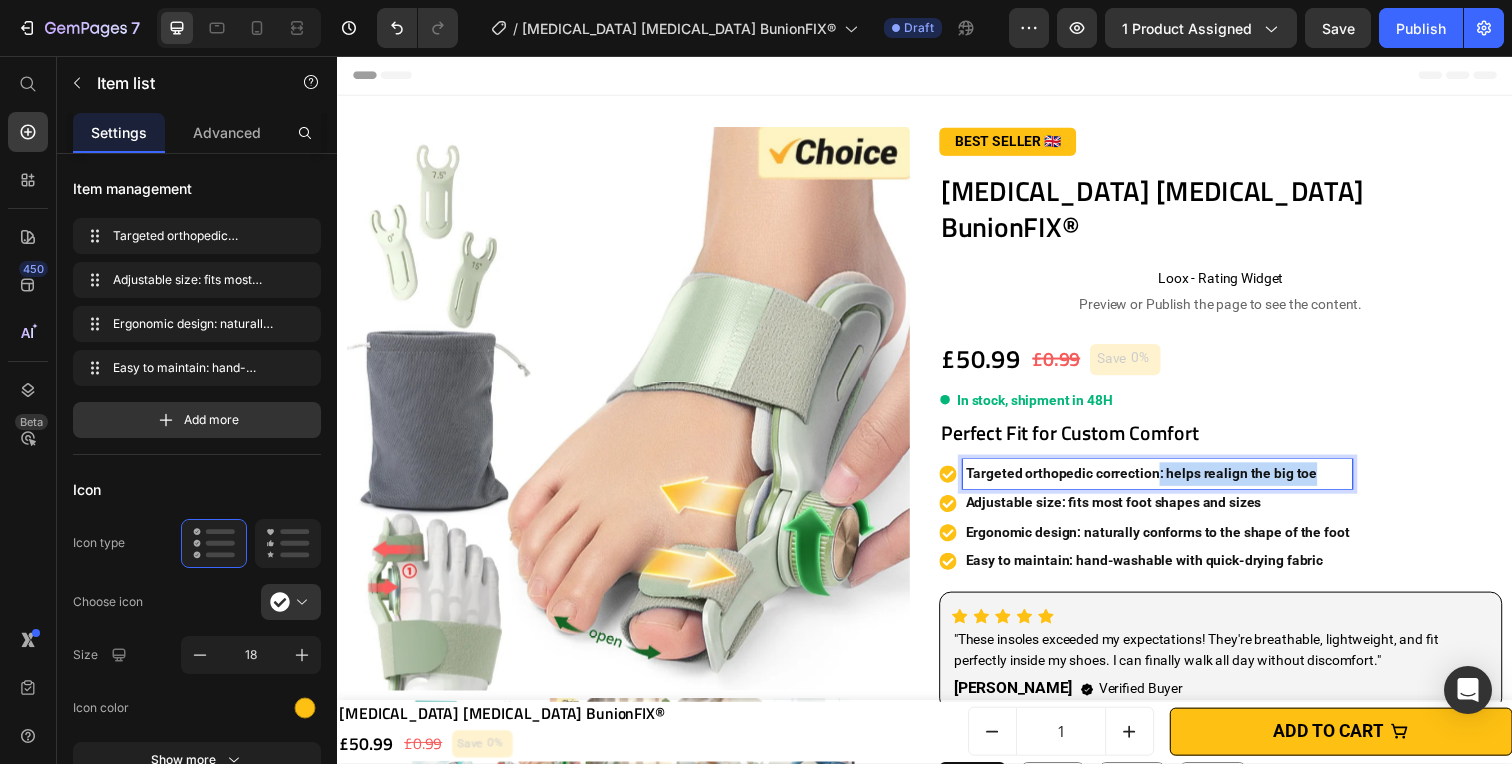 click on "Targeted orthopedic correction: helps realign the big toe" at bounding box center (1175, 483) 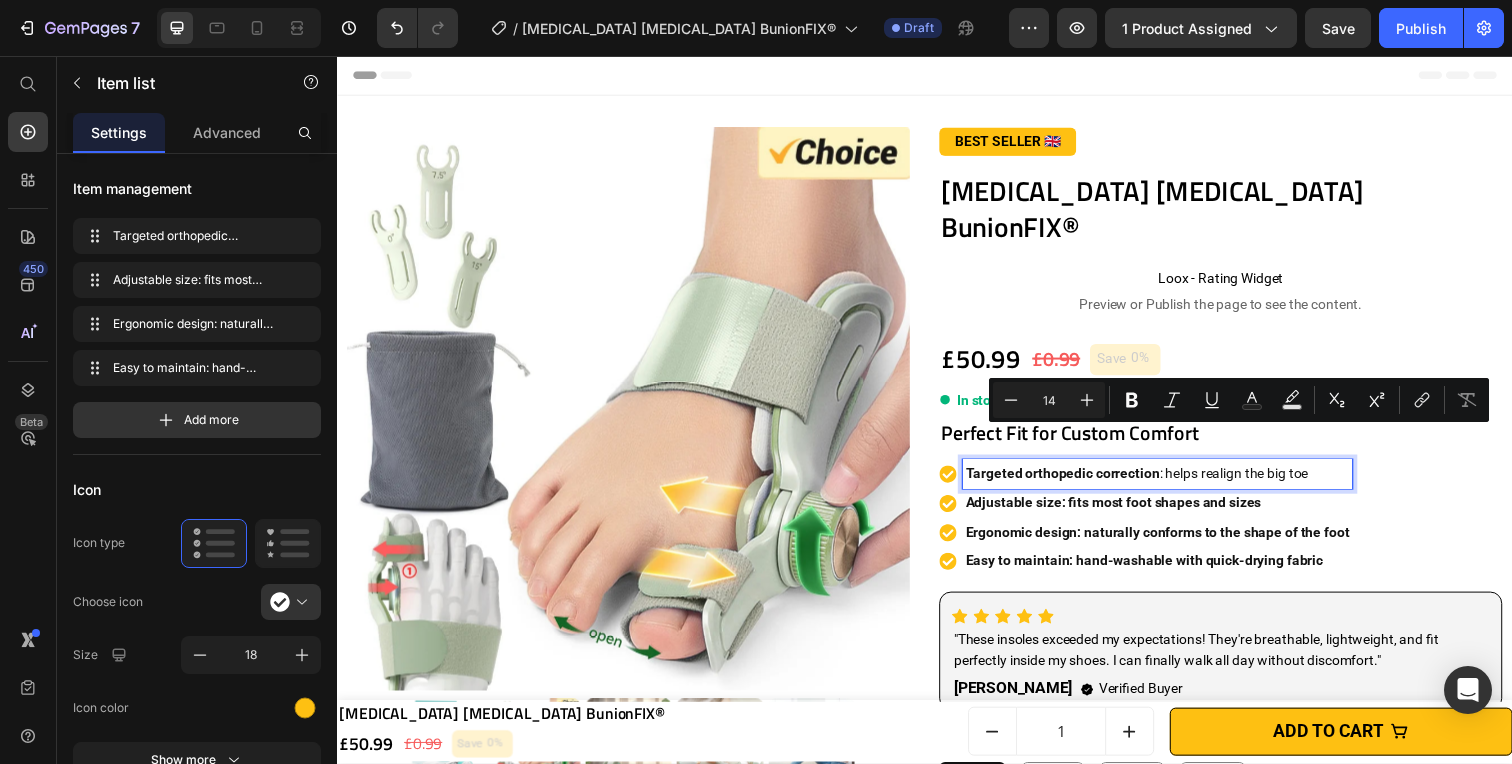 click on "Adjustable size: fits most foot shapes and sizes" at bounding box center (1130, 512) 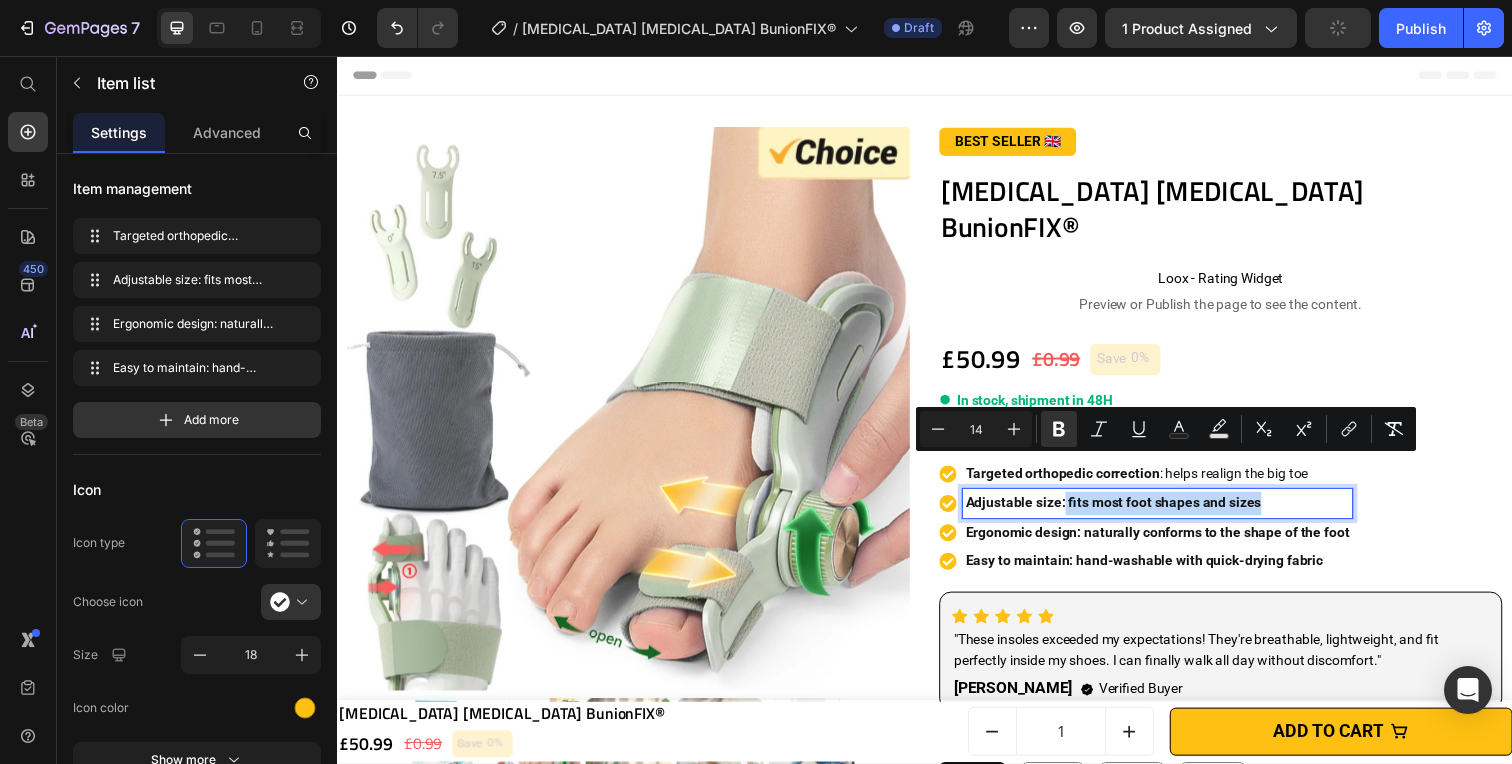 drag, startPoint x: 1079, startPoint y: 477, endPoint x: 1325, endPoint y: 475, distance: 246.00813 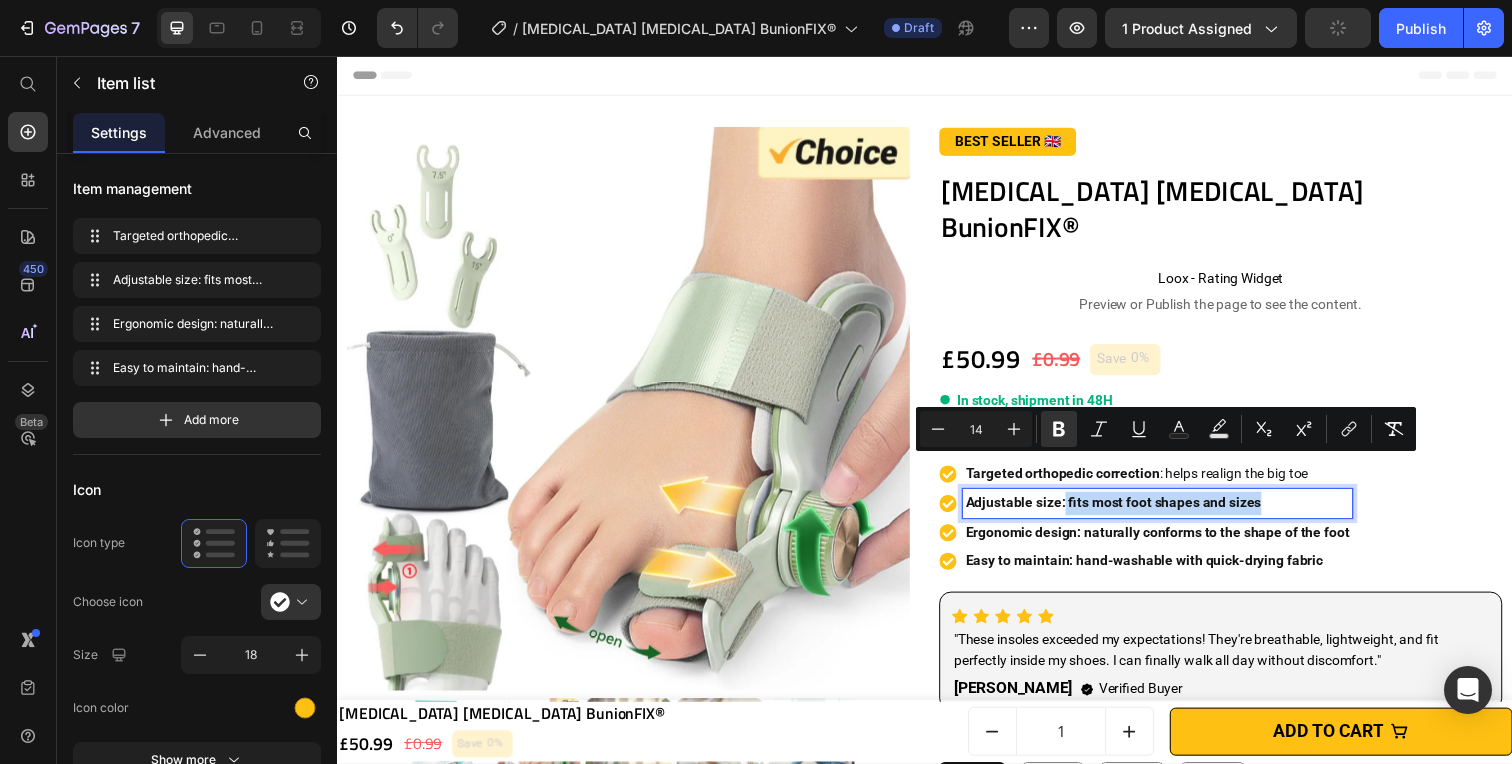 click on "Adjustable size: fits most foot shapes and sizes" at bounding box center (1175, 513) 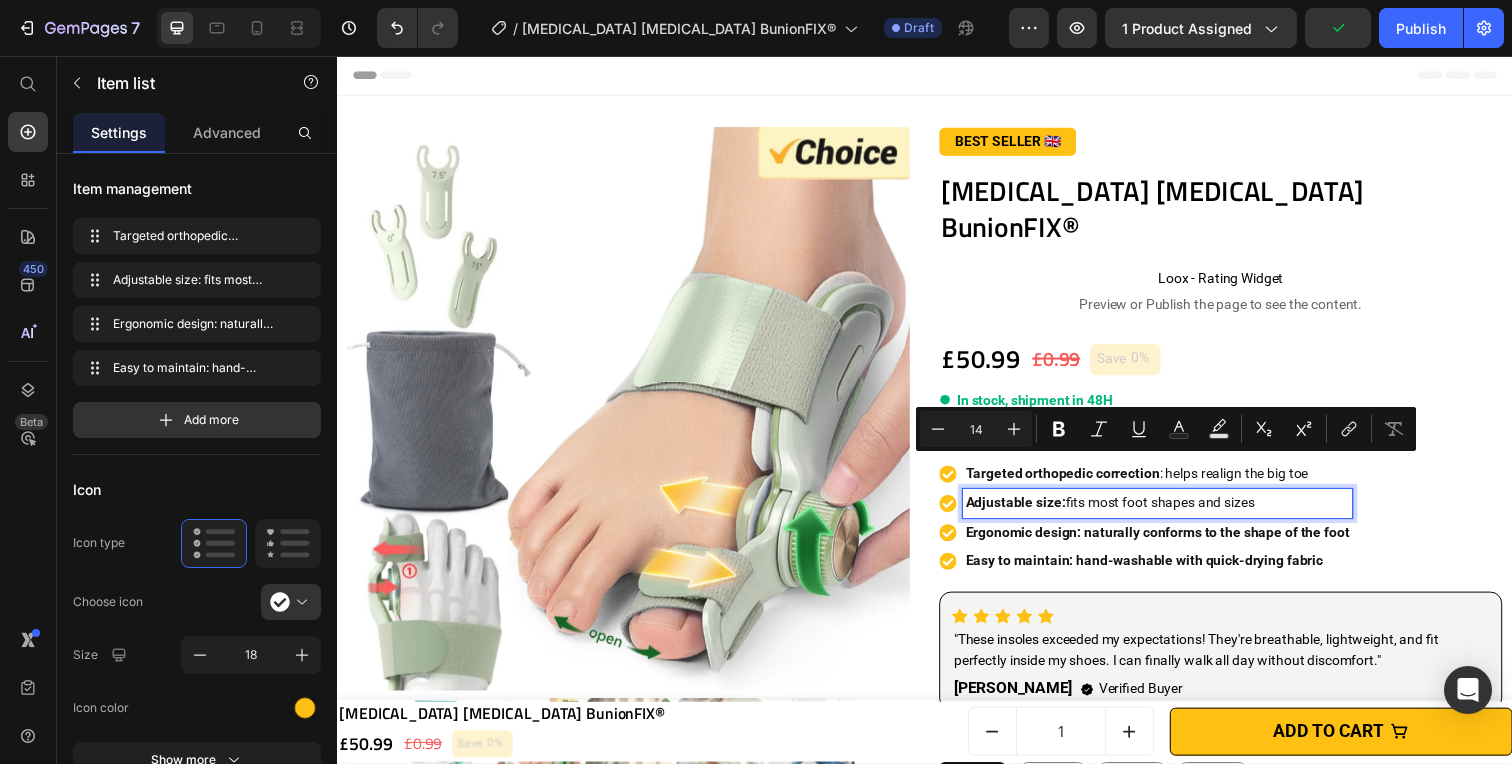 click on "Ergonomic design: naturally conforms to the shape of the foot" at bounding box center [1175, 543] 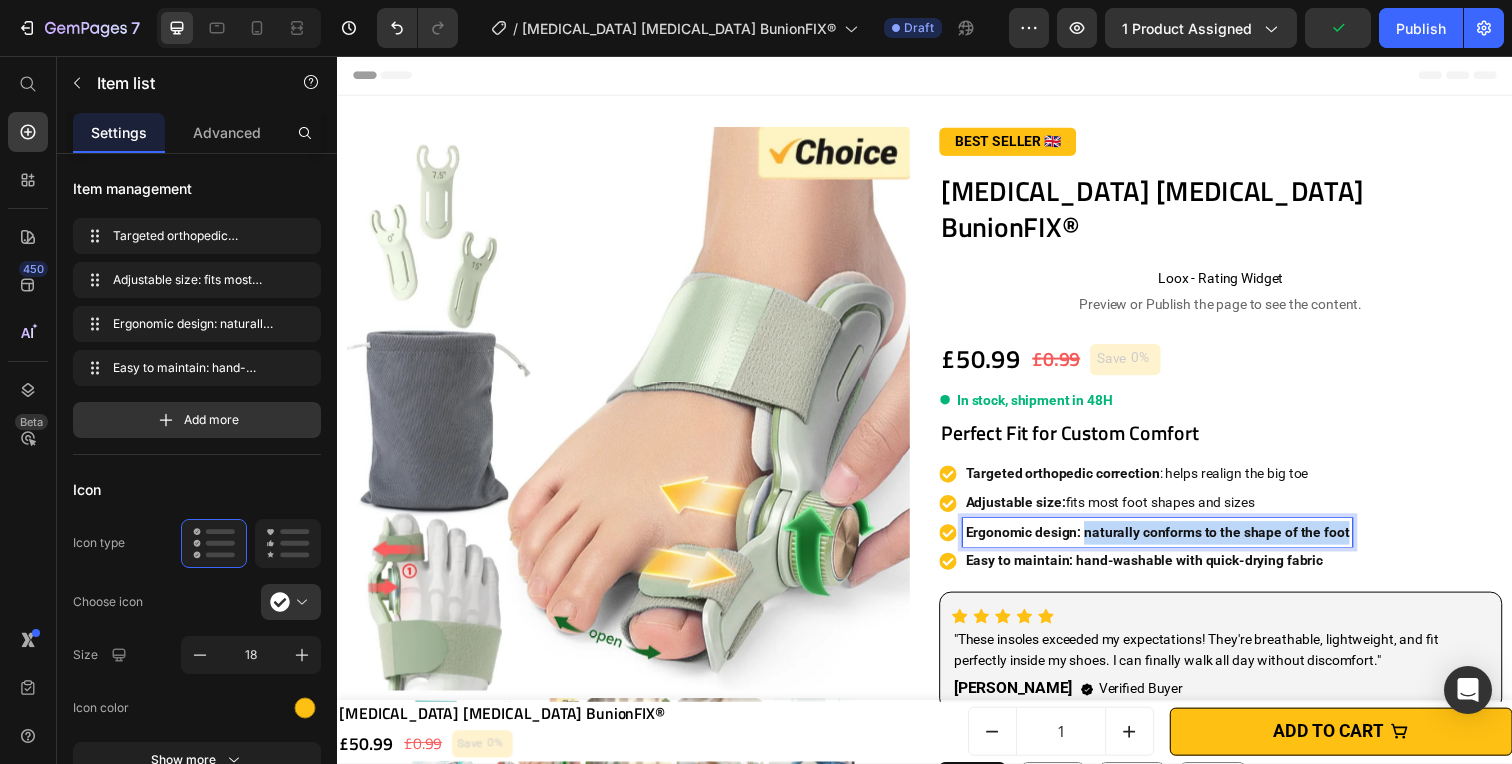 drag, startPoint x: 1102, startPoint y: 512, endPoint x: 1448, endPoint y: 514, distance: 346.00577 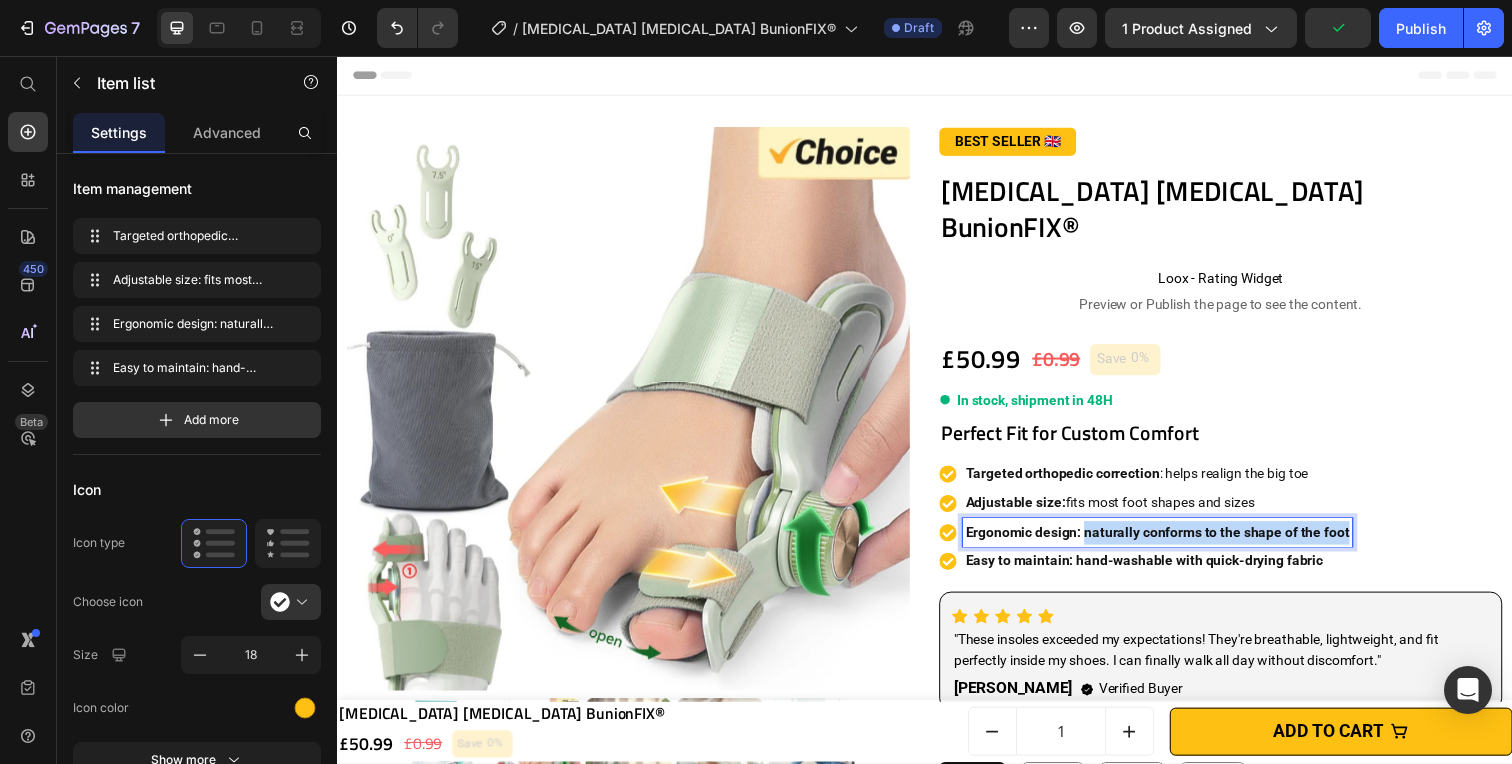click on "Targeted orthopedic correction : helps realign the big toe Adjustable size:  fits most foot shapes and sizes Ergonomic design: naturally conforms to the shape of the foot Easy to maintain: hand-washable with quick-drying fabric" at bounding box center [1239, 527] 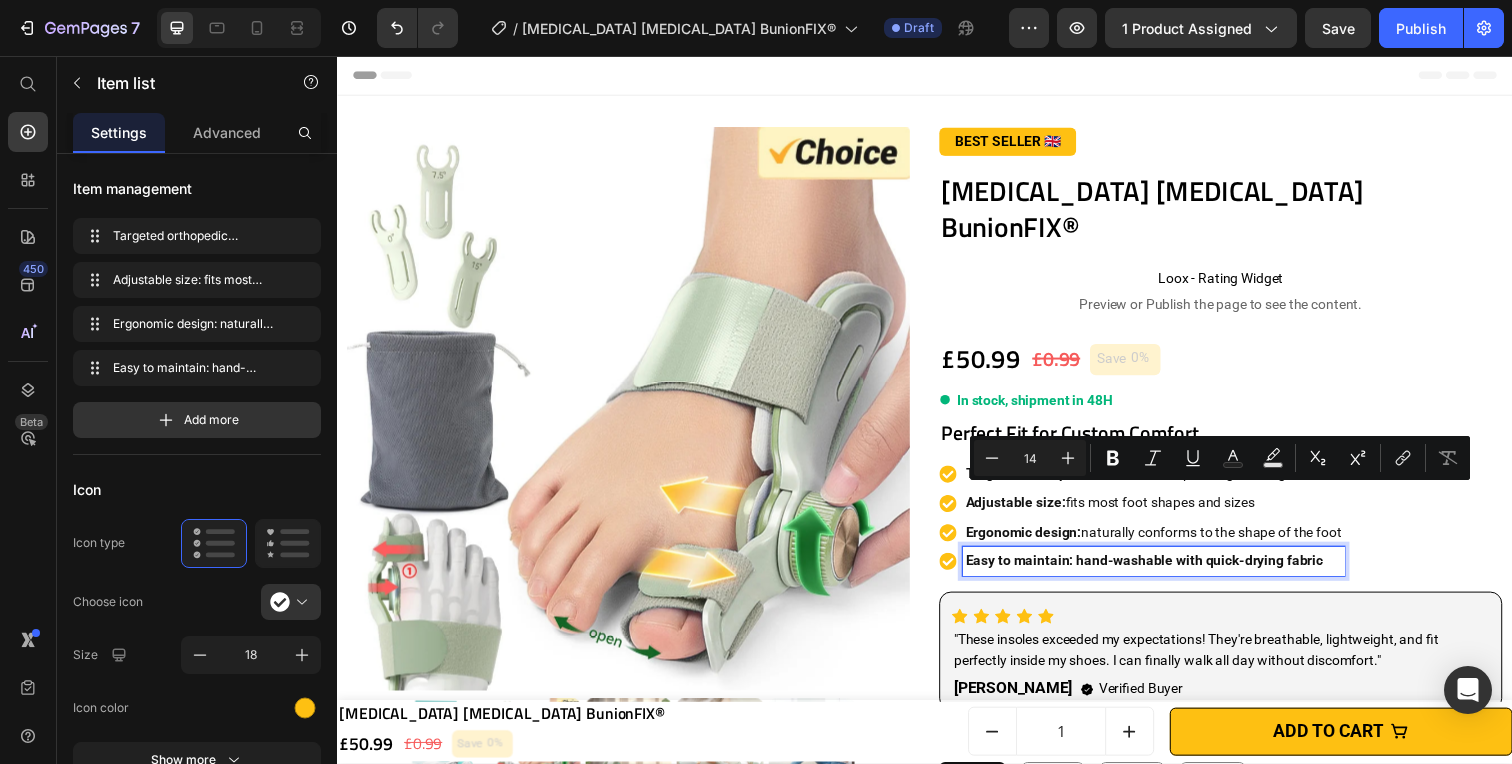 click on "Easy to maintain: hand-washable with quick-drying fabric" at bounding box center [1161, 571] 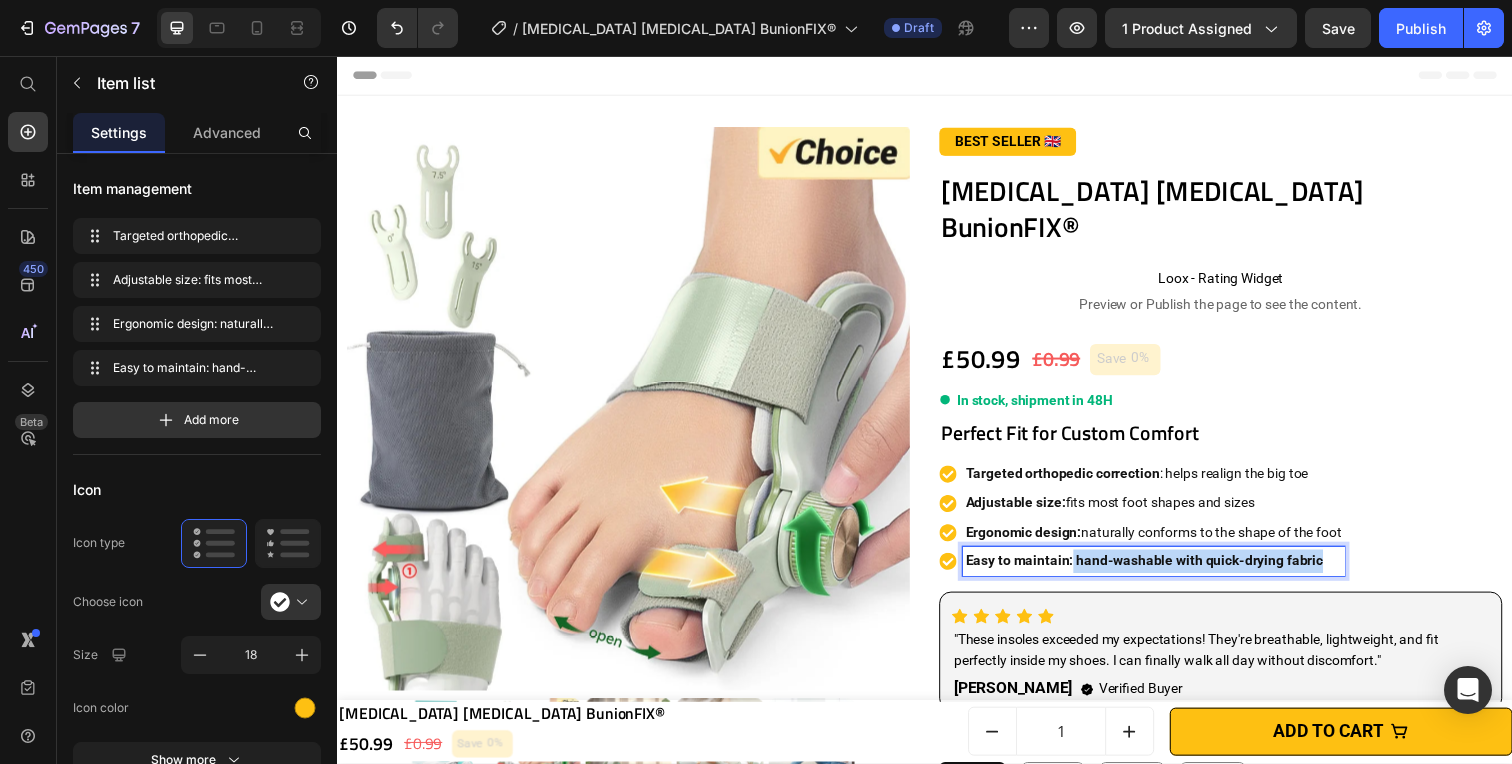 drag, startPoint x: 1097, startPoint y: 534, endPoint x: 1419, endPoint y: 532, distance: 322.00623 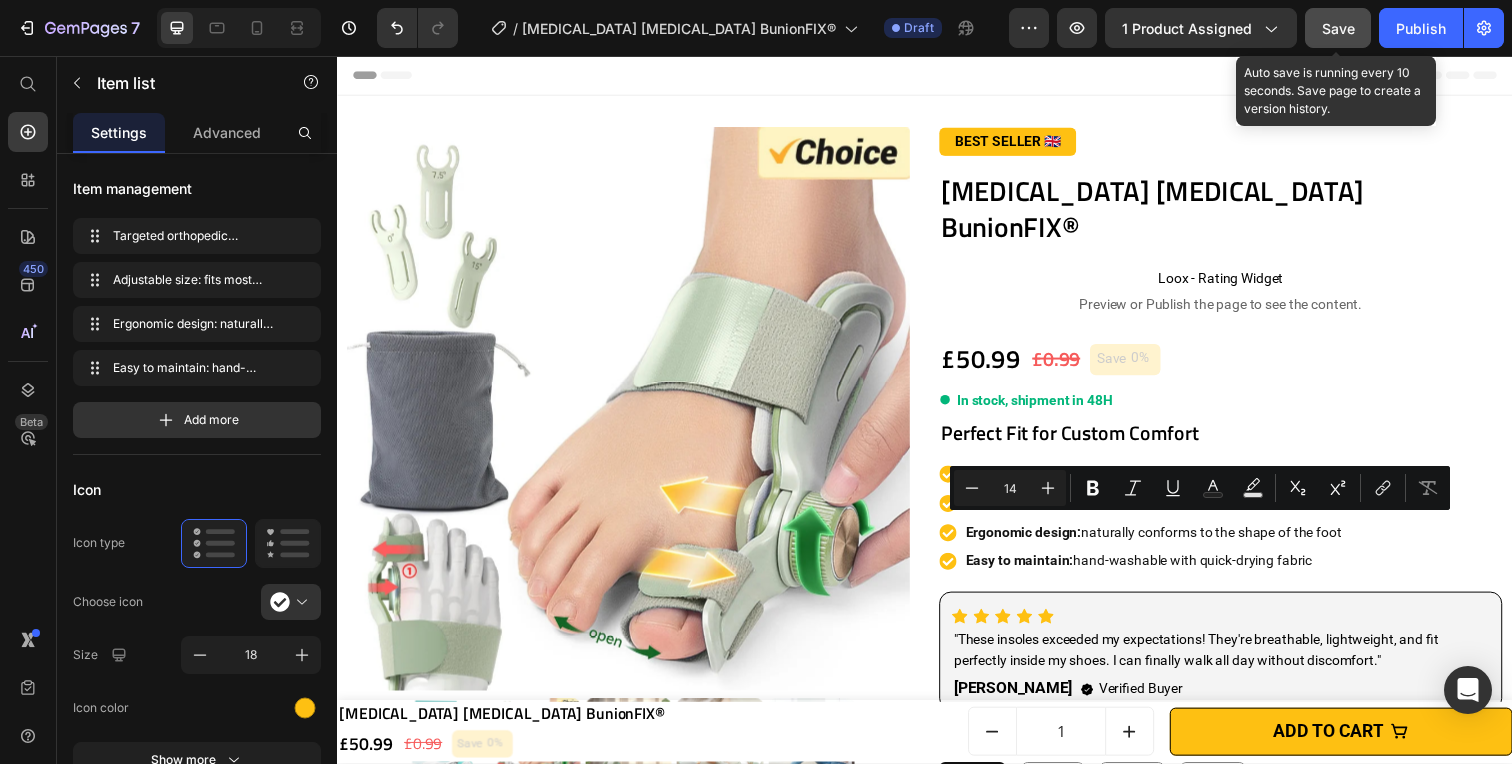 click on "Save" at bounding box center [1338, 28] 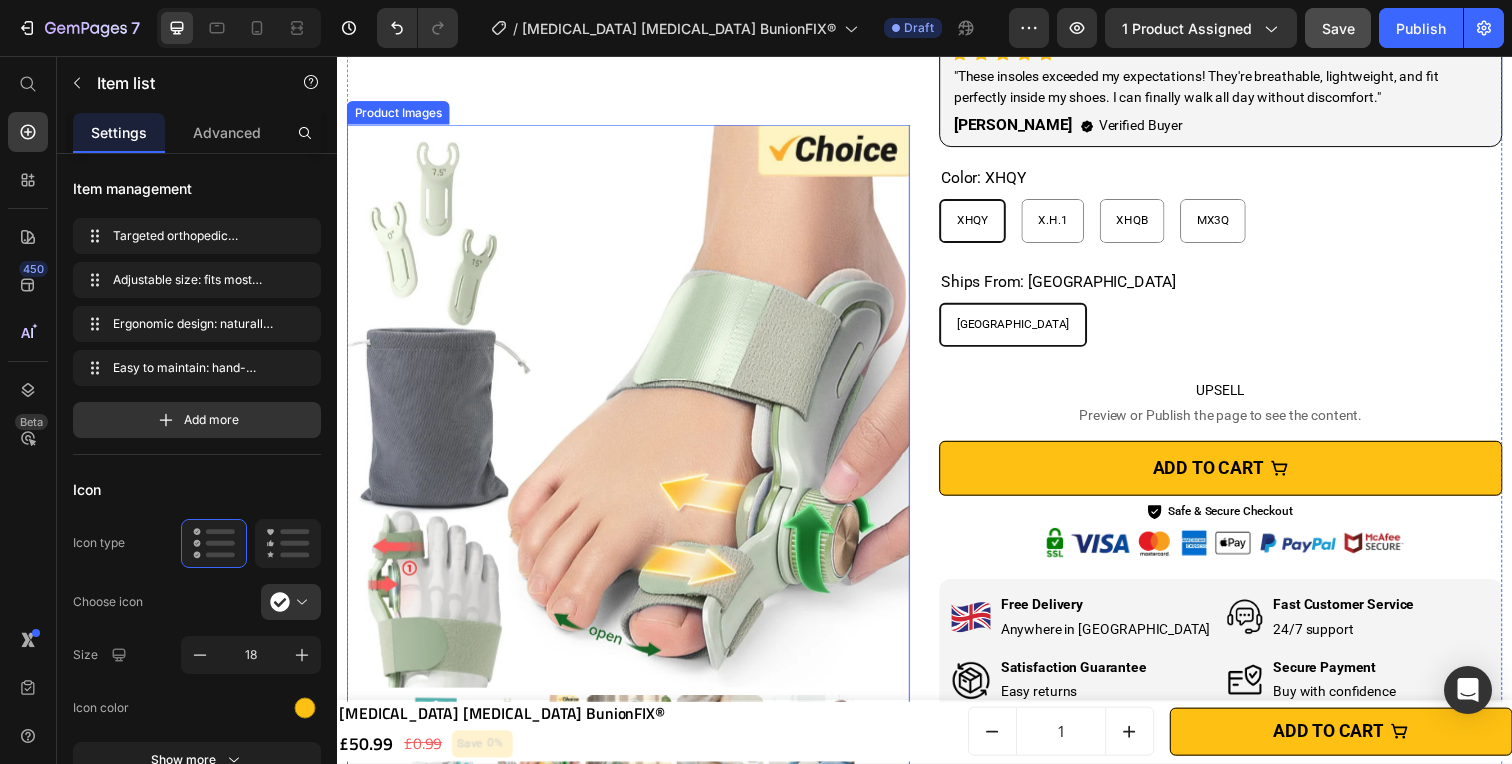 scroll, scrollTop: 590, scrollLeft: 0, axis: vertical 